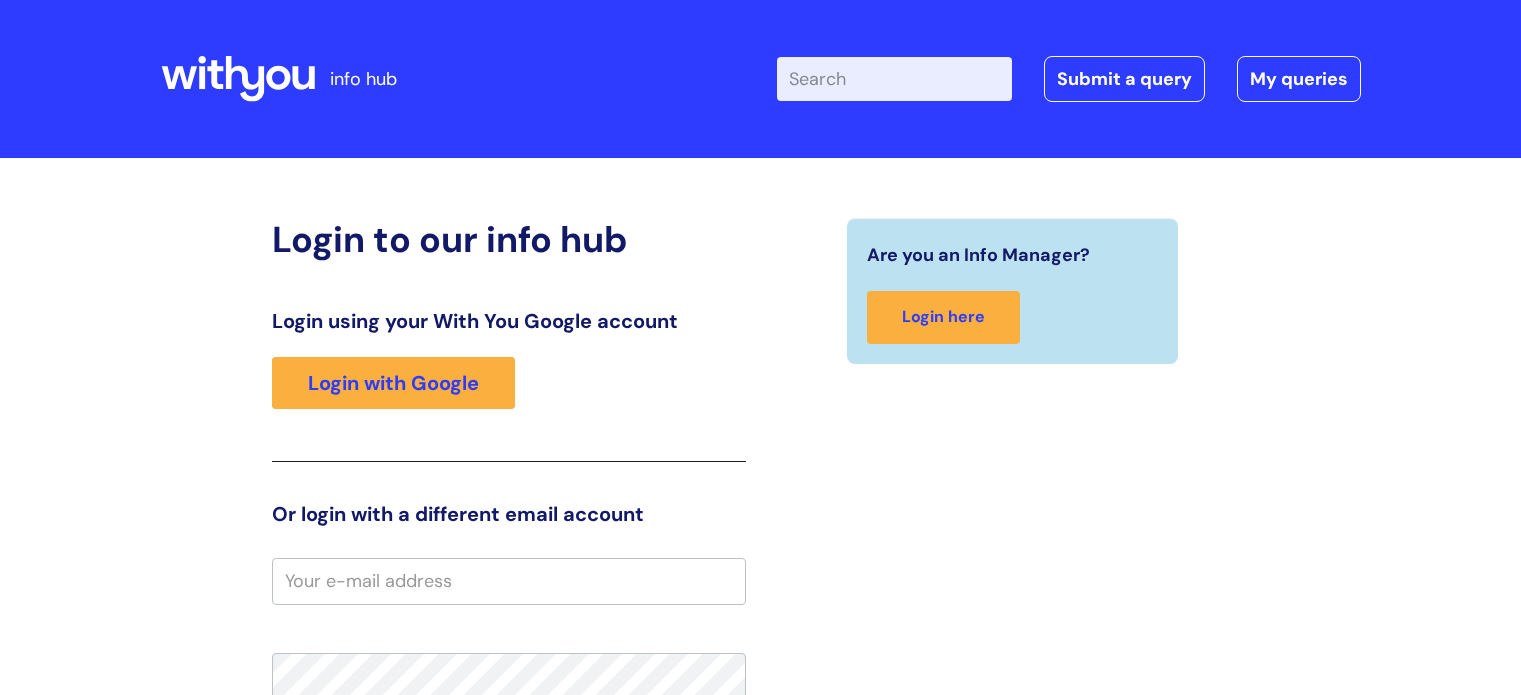 scroll, scrollTop: 0, scrollLeft: 0, axis: both 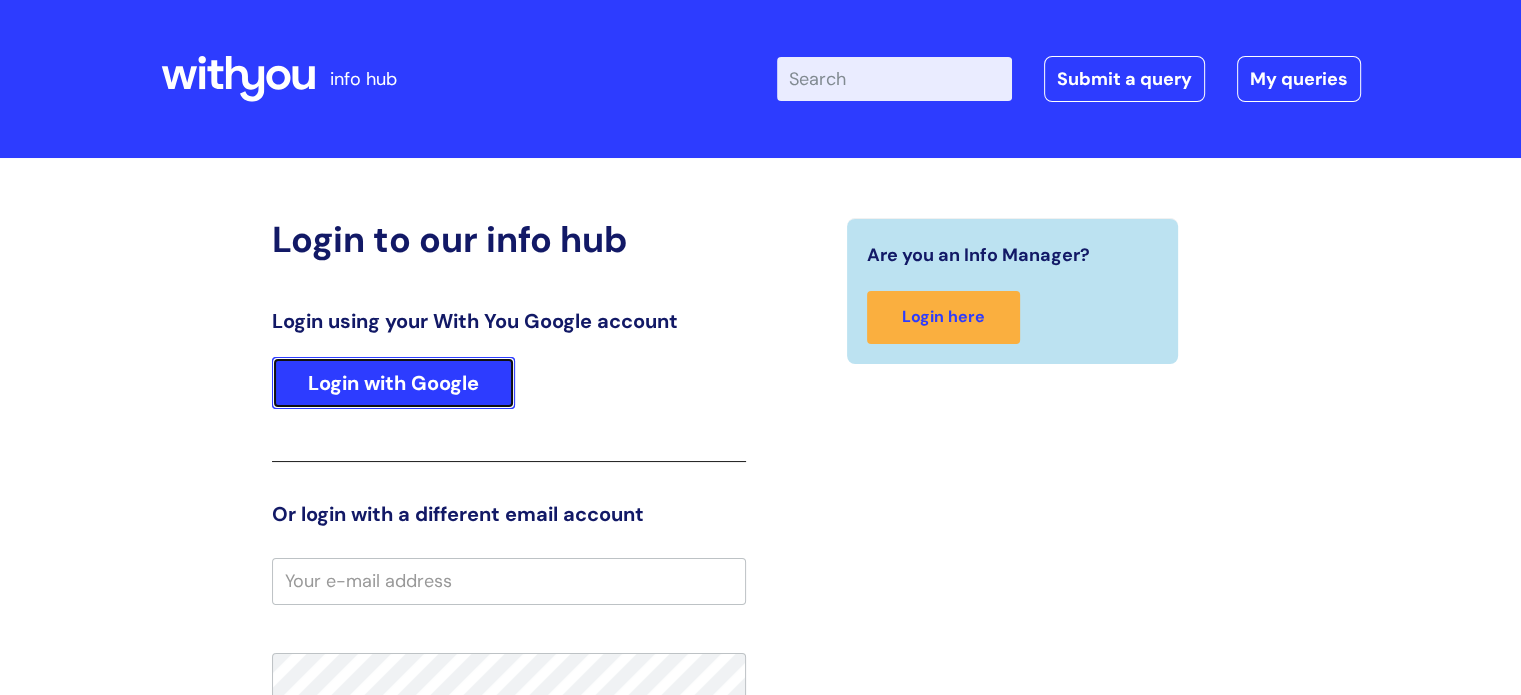 click on "Login with Google" at bounding box center (393, 383) 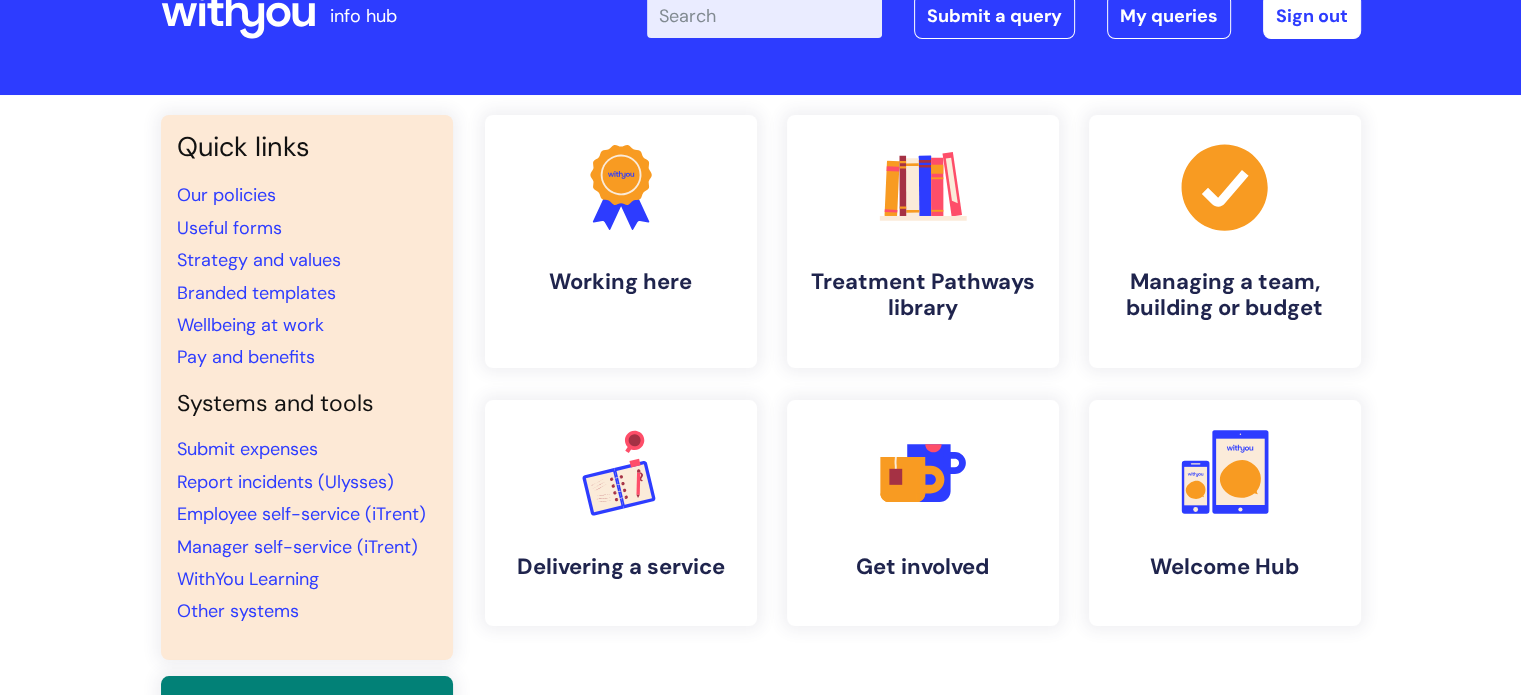scroll, scrollTop: 0, scrollLeft: 0, axis: both 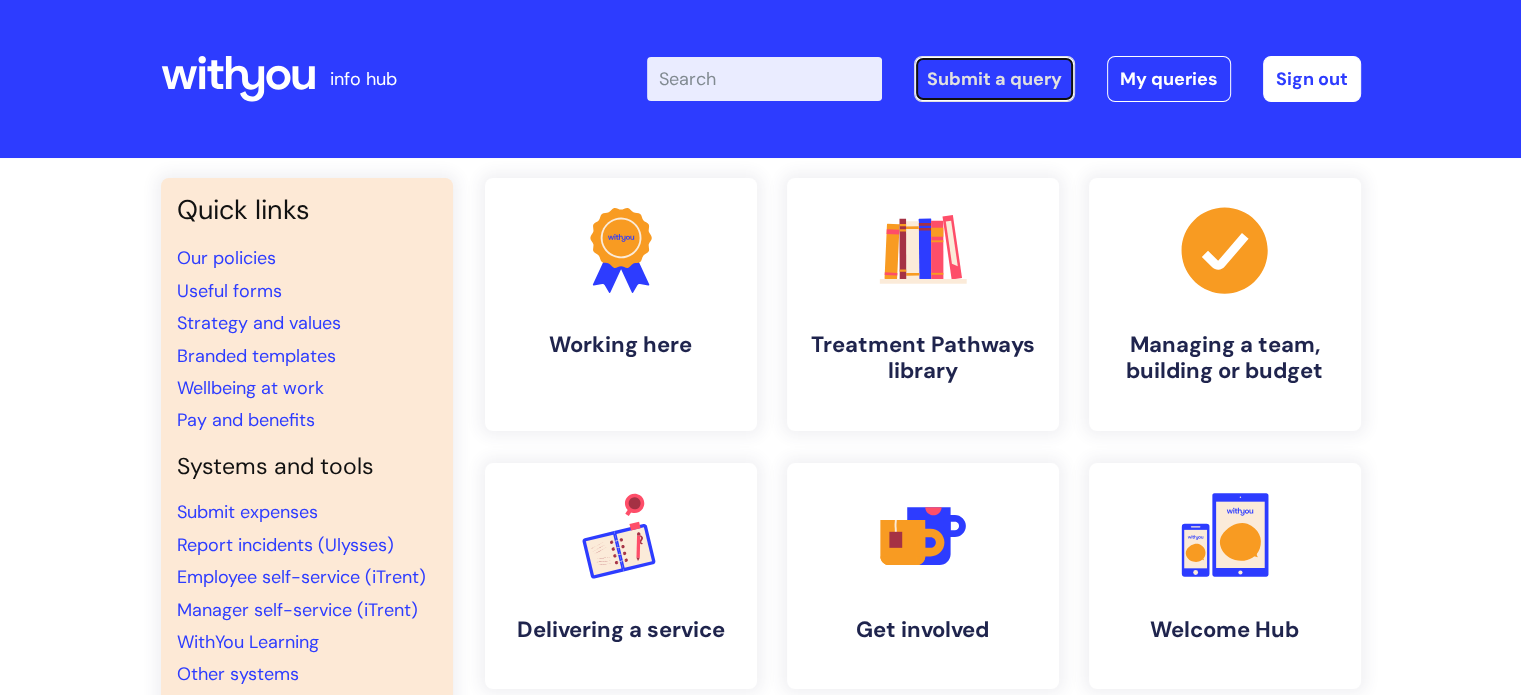click on "Submit a query" at bounding box center (994, 79) 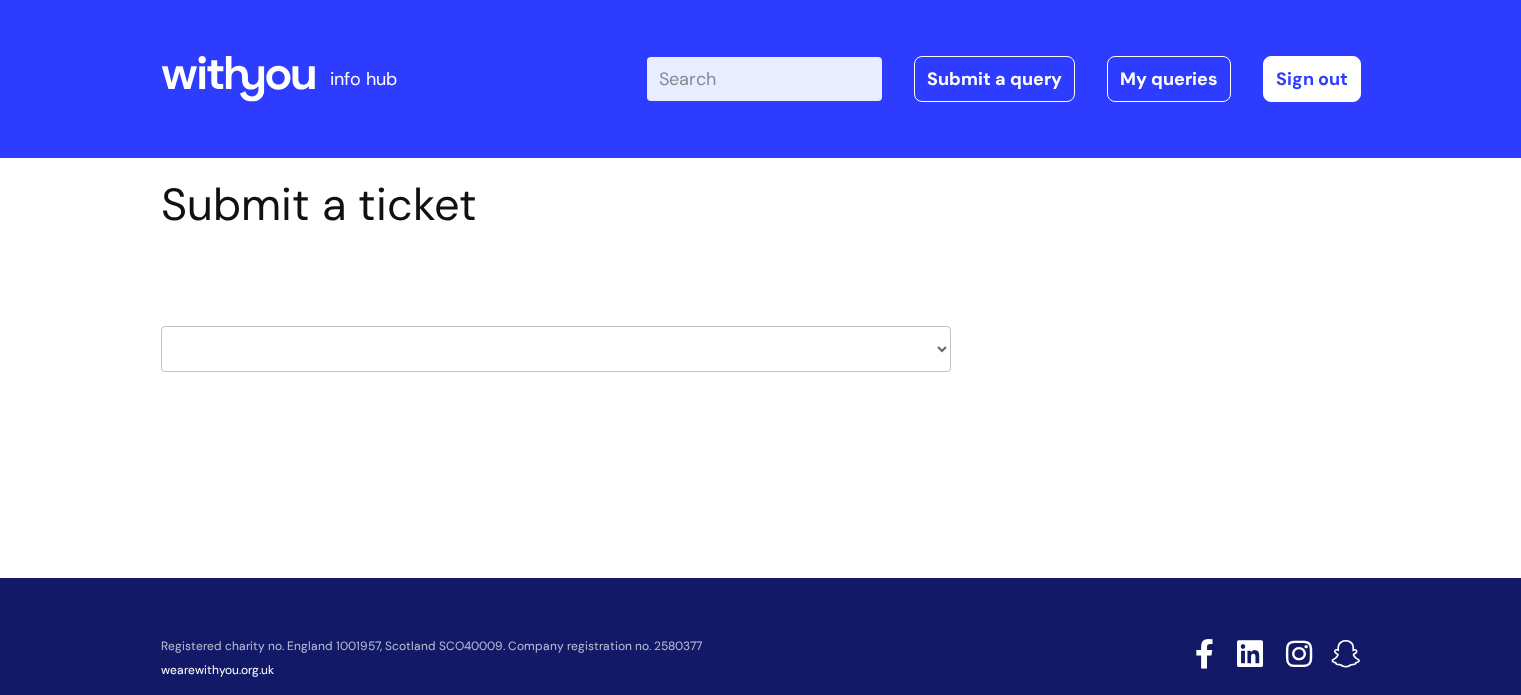 scroll, scrollTop: 0, scrollLeft: 0, axis: both 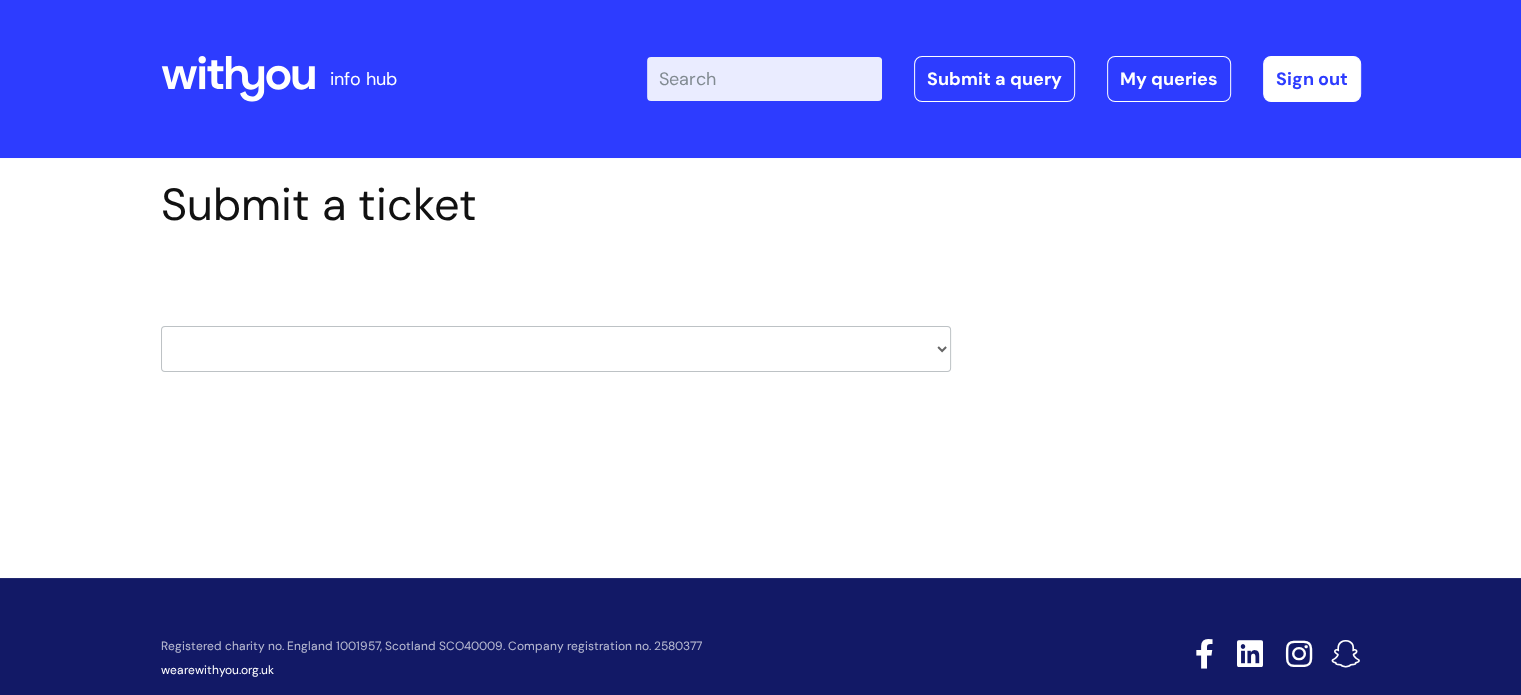 click on "HR / People
IT and Support
Clinical Drug Alerts
Finance Accounts
Data Support Team
Data Protection
External Communications
Learning and Development
Information Requests & Reports - Data Analysts
Insurance
Internal Communications
Pensions
Surrey NHS Talking Therapies
Payroll
Safeguarding" at bounding box center [556, 349] 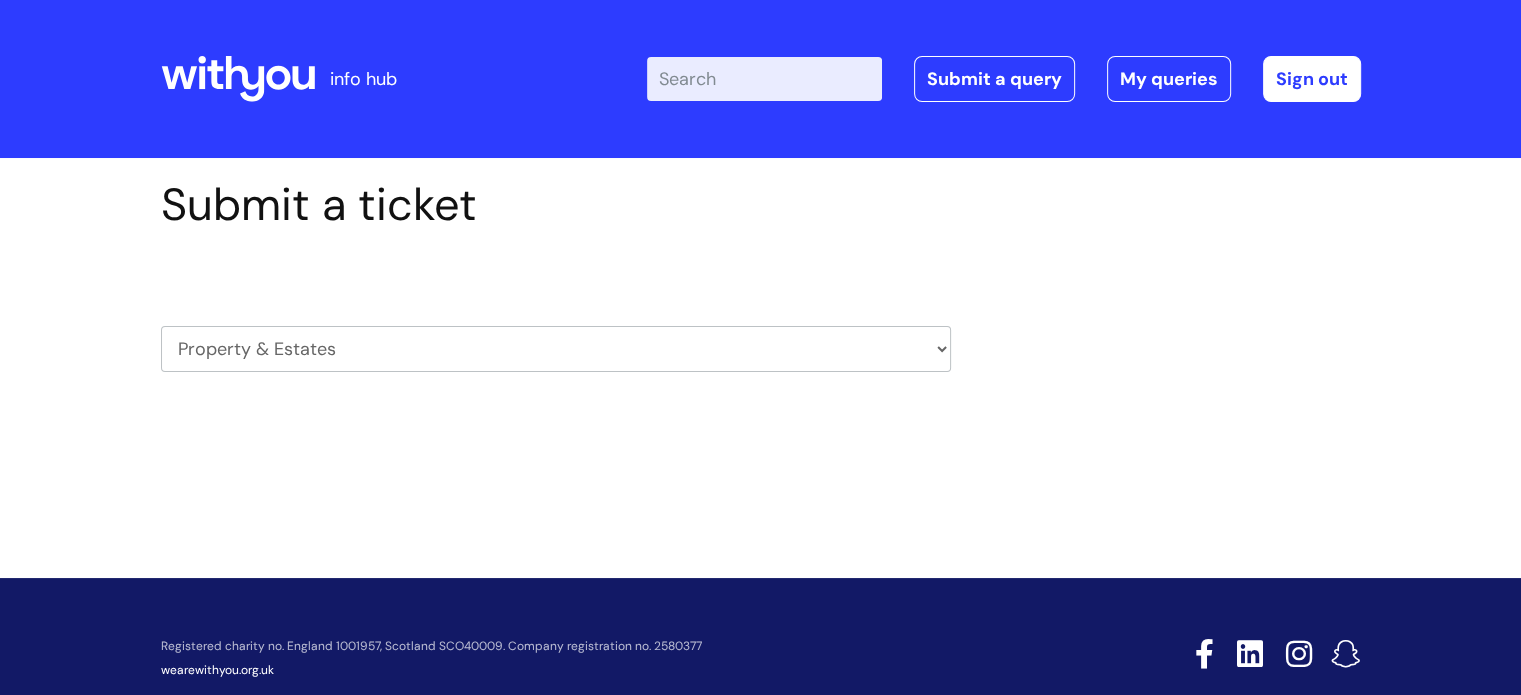 click on "HR / People
IT and Support
Clinical Drug Alerts
Finance Accounts
Data Support Team
Data Protection
External Communications
Learning and Development
Information Requests & Reports - Data Analysts
Insurance
Internal Communications
Pensions
Surrey NHS Talking Therapies
Payroll
Safeguarding" at bounding box center (556, 349) 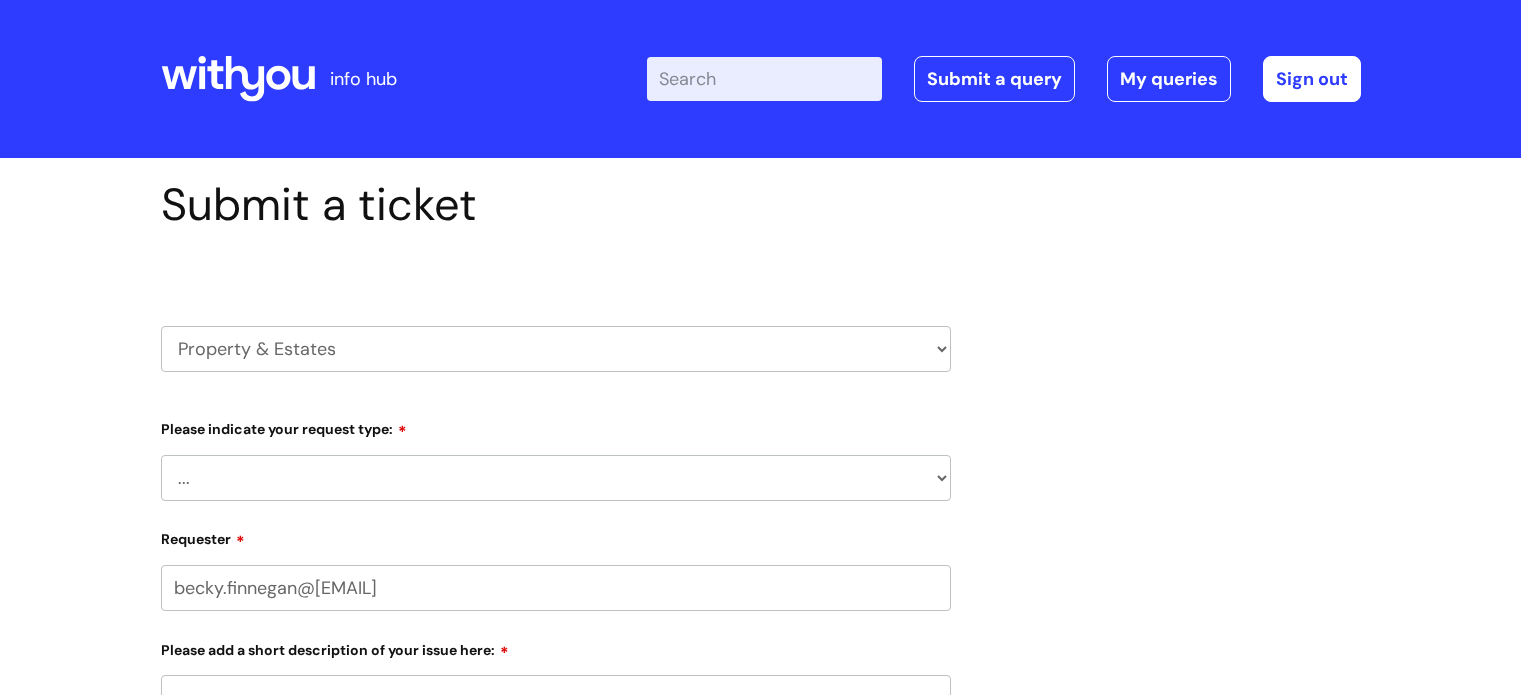 scroll, scrollTop: 0, scrollLeft: 0, axis: both 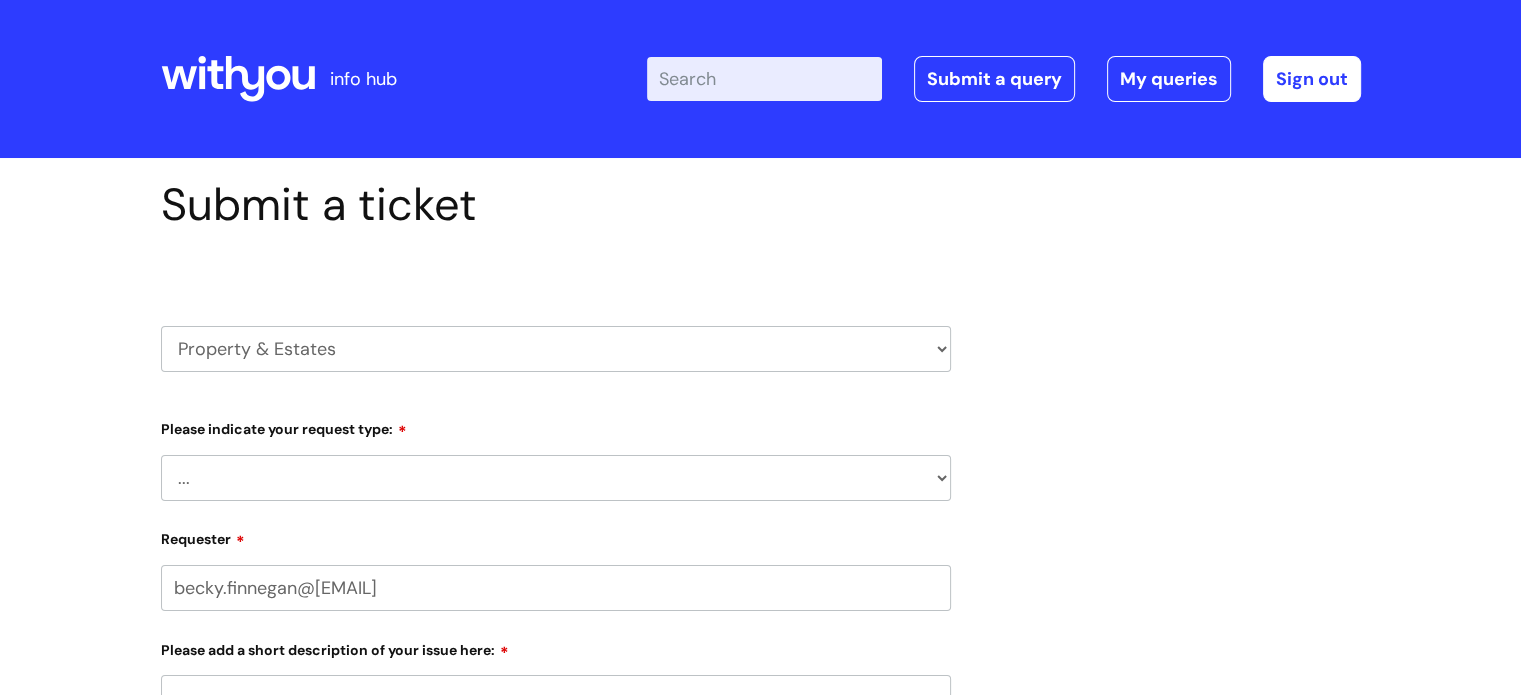 select on "[PHONE]" 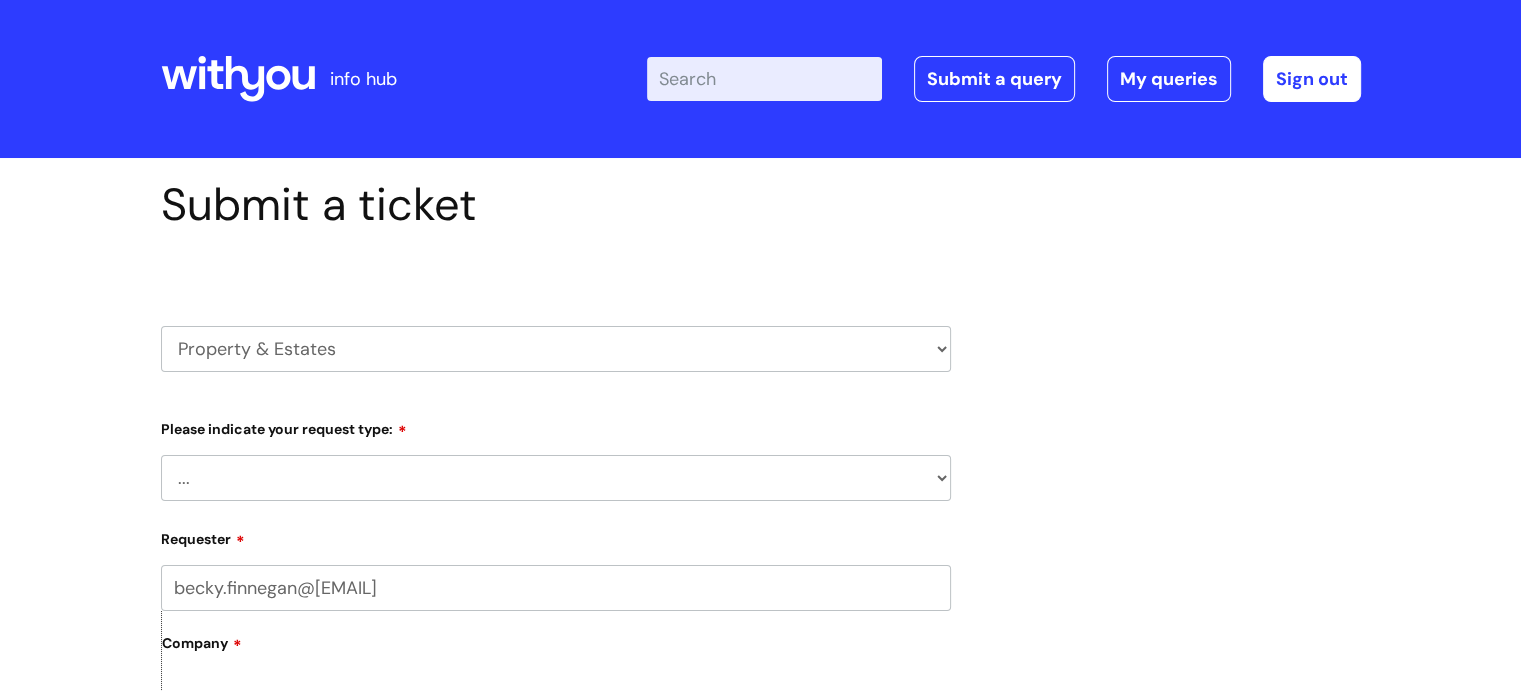 click on "...
Facilities Support
Lease/ Tenancy Agreements
Health & Safety and Environmental" at bounding box center [556, 478] 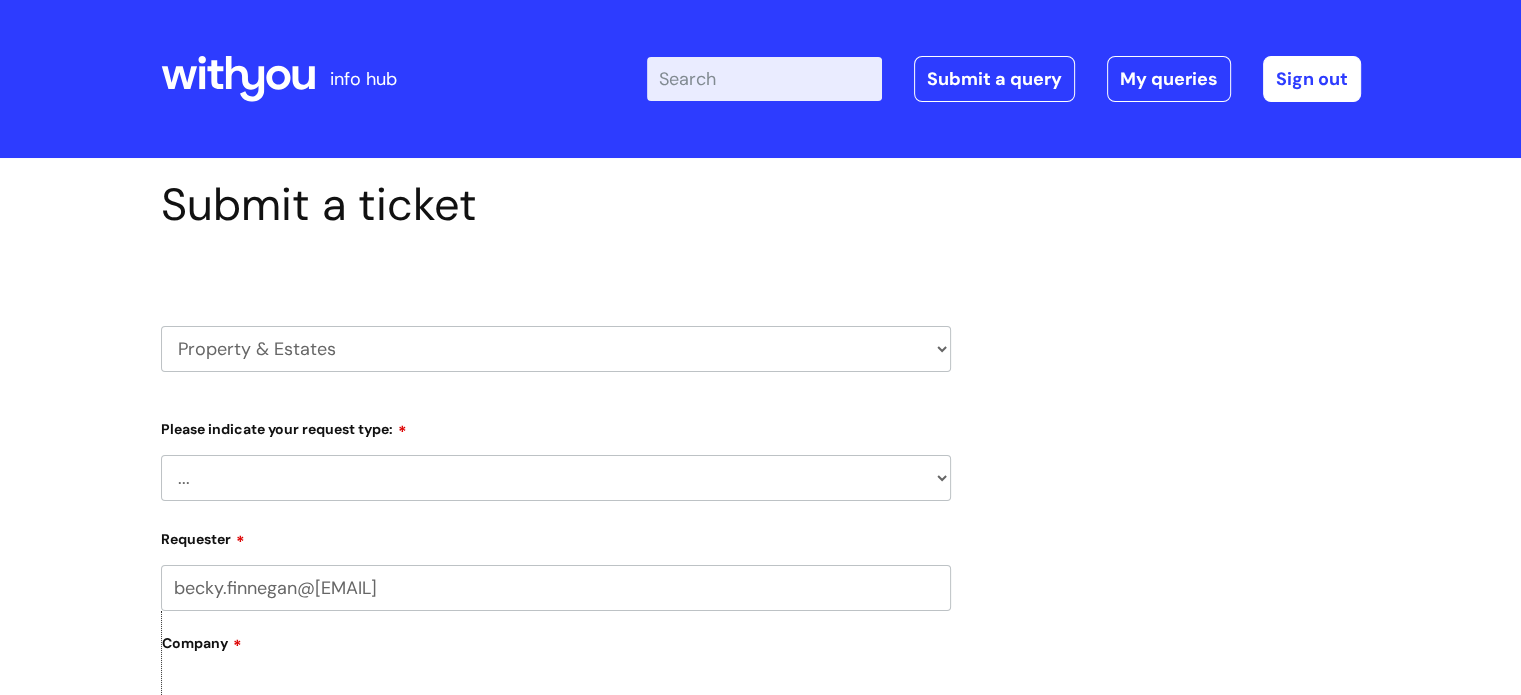 select on "Health & Safety and Environmental" 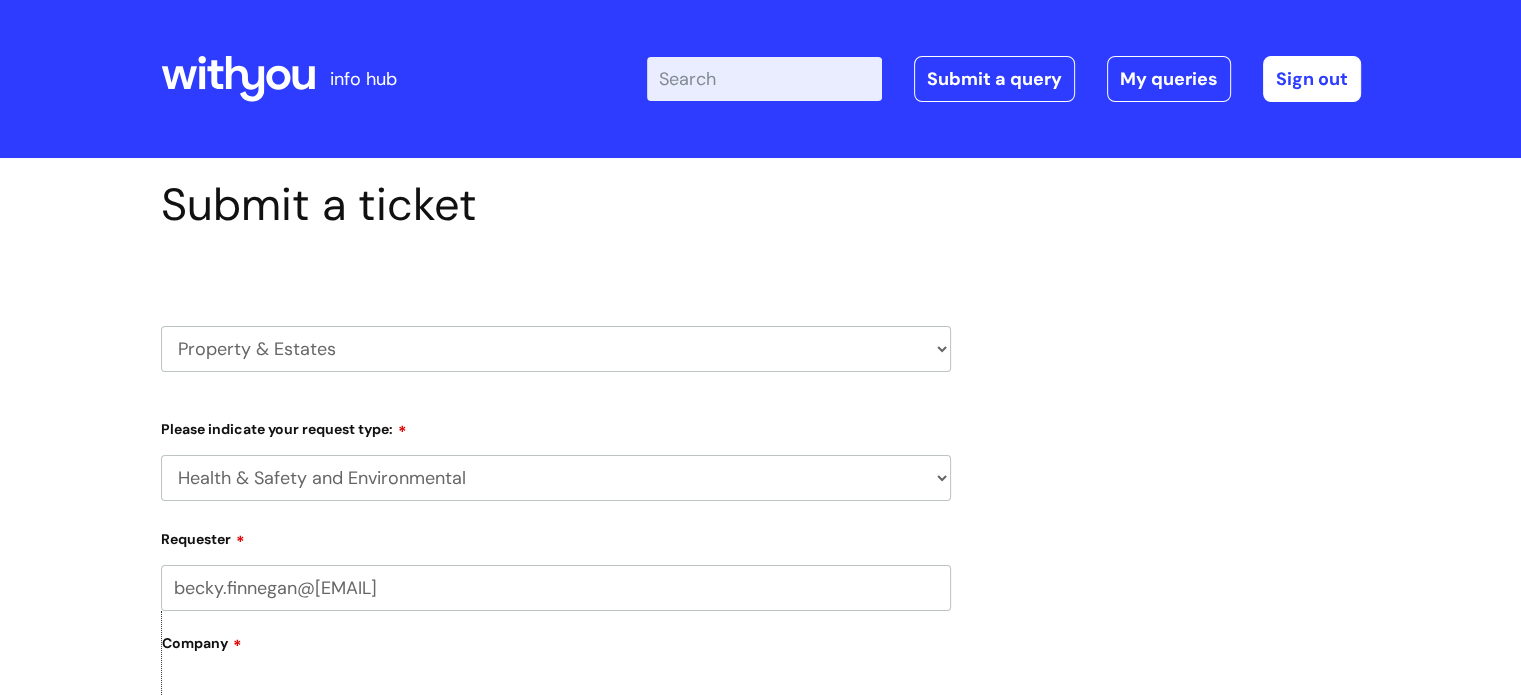 click on "...
Facilities Support
Lease/ Tenancy Agreements
Health & Safety and Environmental" at bounding box center (556, 478) 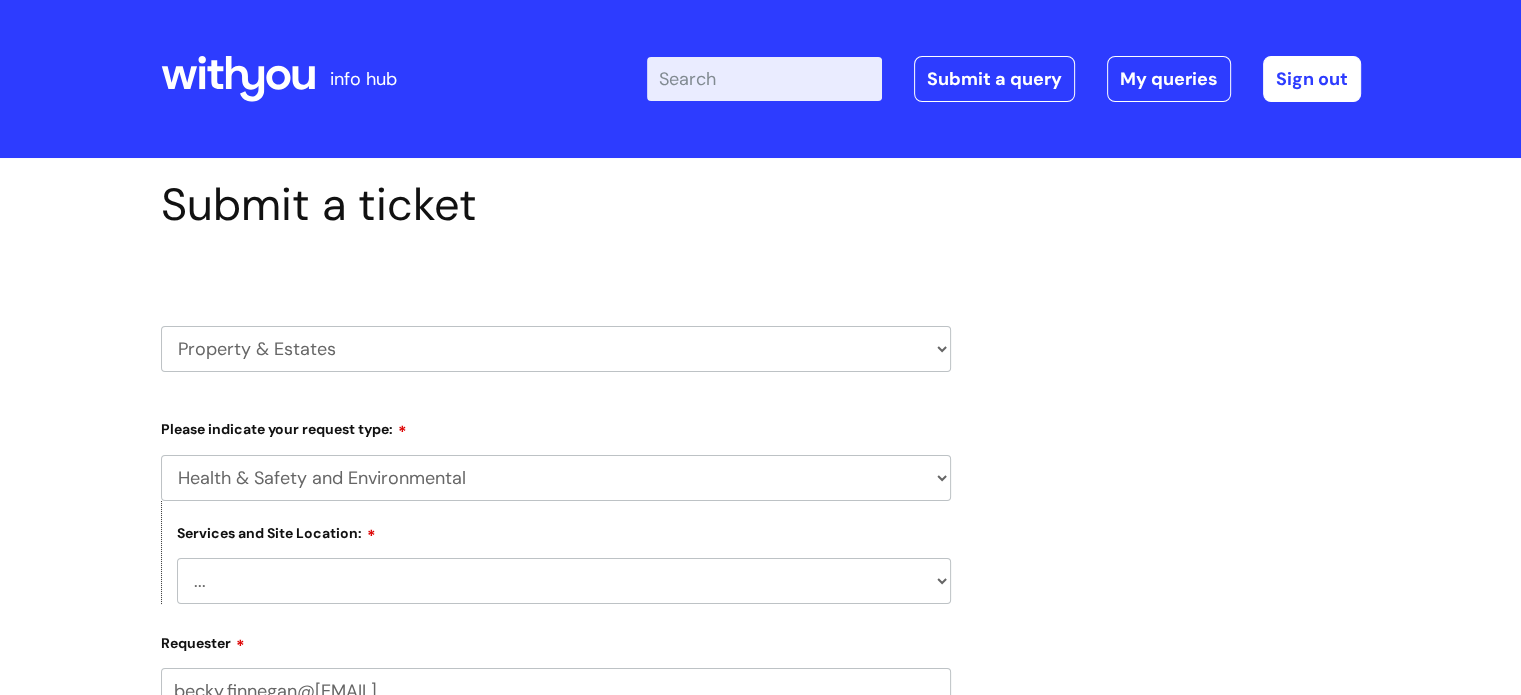 scroll, scrollTop: 200, scrollLeft: 0, axis: vertical 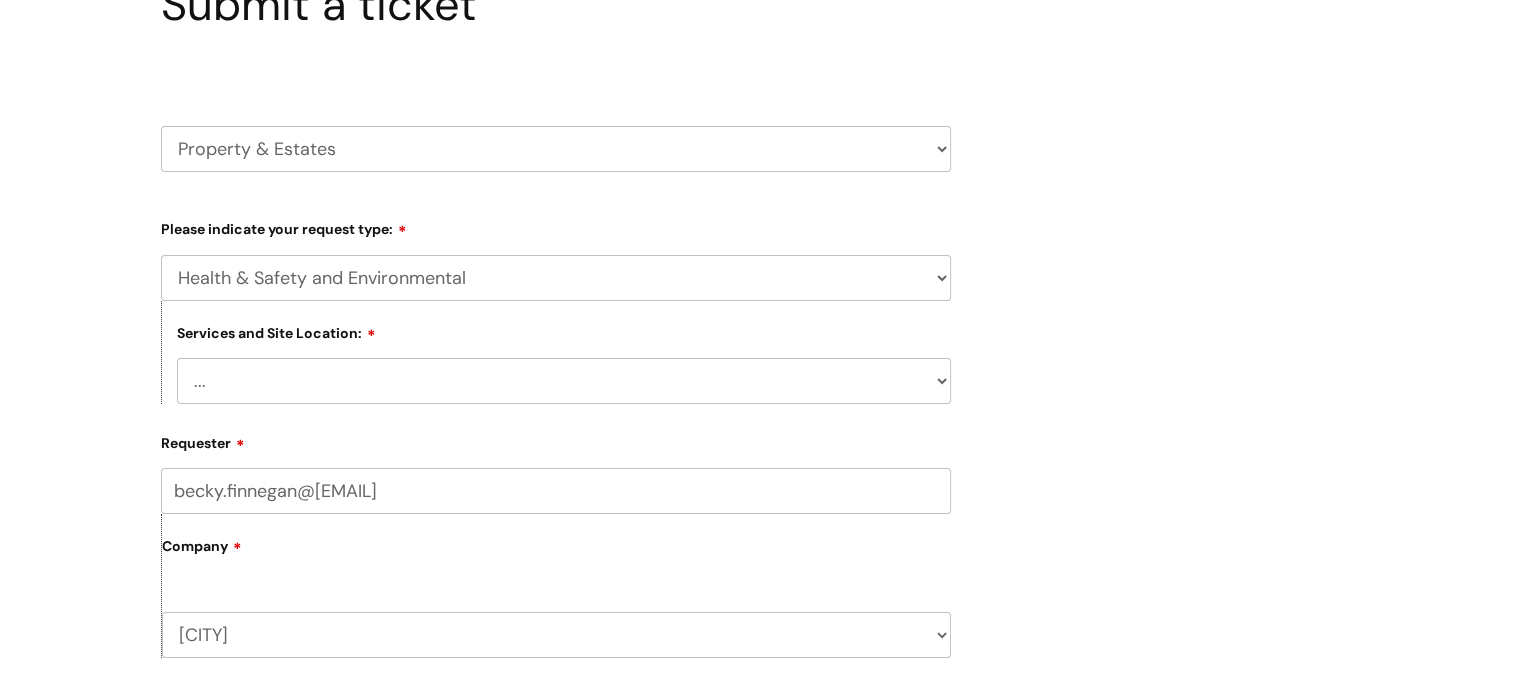 click on "... Cleethorpes Darlington Tubwell Darlington Coniscliffe Grimsby Preston Redcar High Street Redcar Annexe Rotherham Scunthorpe Burnley Lancaster Liverpool Garston Liverpool Croxteth Liverpool Henry Street Ludlow Oswestry Shrewsbury Castlegates Stoke on Trent Wigan Coops Wigan Kennedy House Ayr Dumfries Dundee Dunoon Galashiels Glasgow Broad Street Glasgow Buchanan Street Glasgow Maryhill Helensburgh Kilmarnock Kirkintilloch Leven Oban Renfrew Stranraer Boscombe Unit 1 Boscombe R&R Boscombe RHub Bournemouth 6 Trinity Bournemouth 7 Trinity Christchurch Faversham Liskeard London Penzance Poole Redruth Other - Please Specify Truro Western House Truro Chy Weston-super-Mare" at bounding box center [564, 381] 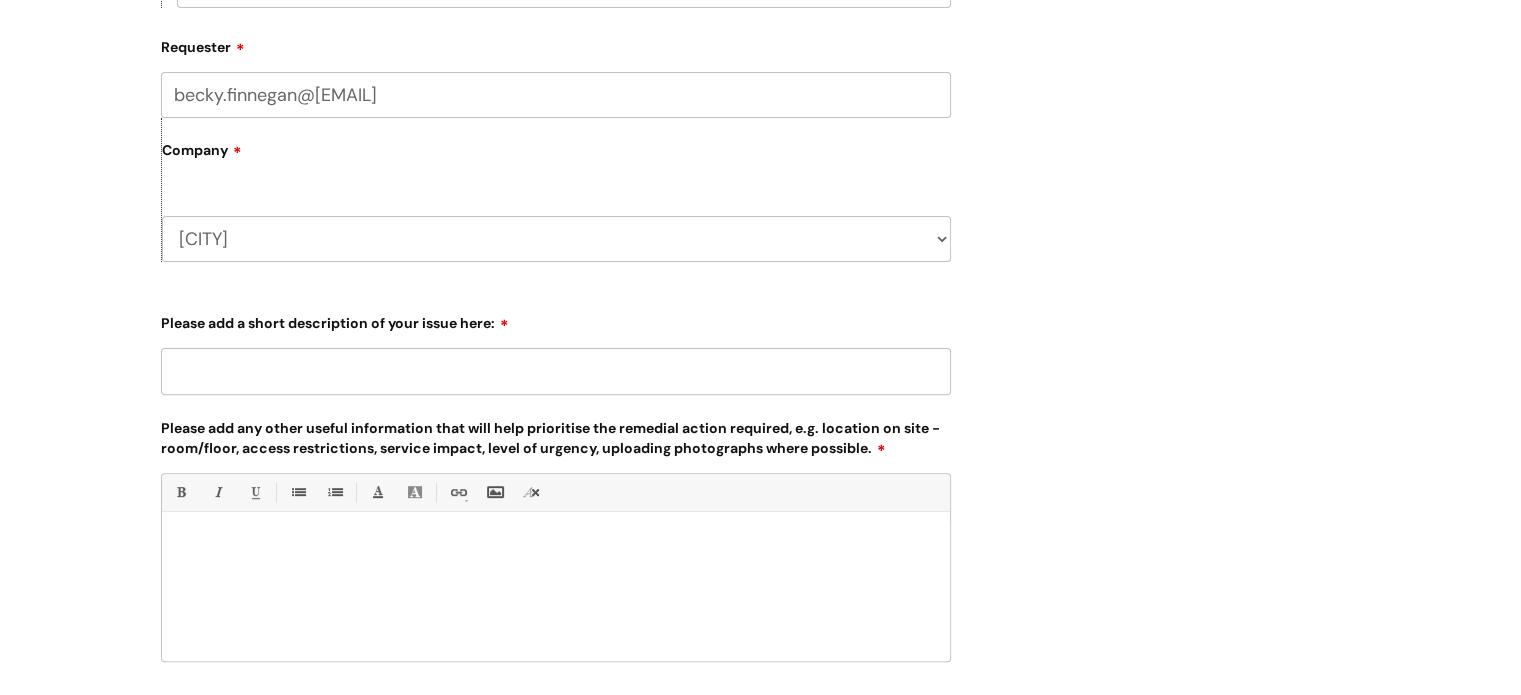 scroll, scrollTop: 600, scrollLeft: 0, axis: vertical 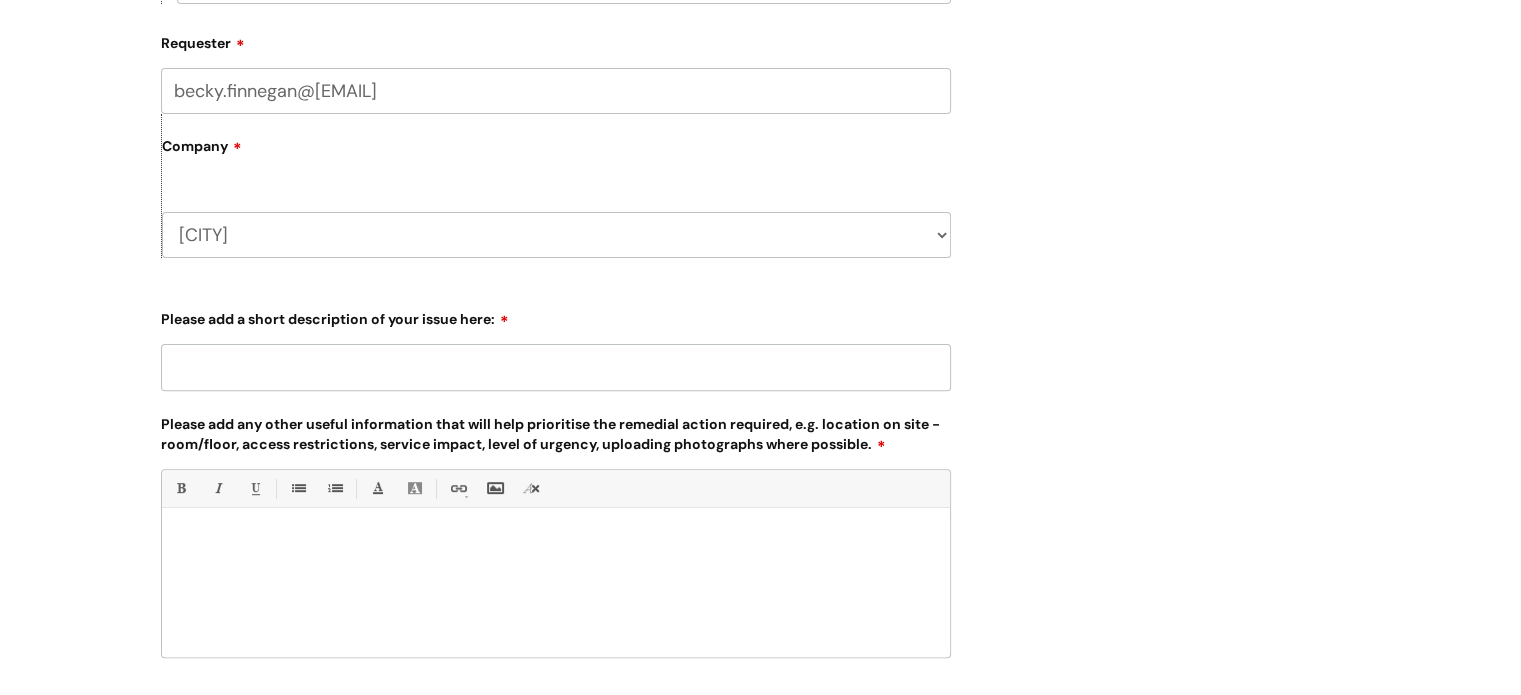 click on "... [CITY] [CITY] [CITY] [CITY] [CITY] [CITY] [CITY] [CITY] [CITY] [CITY] [CITY] [CITY] [CITY] [CITY] [CITY] [CITY] [CITY] [CITY] [CITY] [CITY] [CITY] [CITY] [CITY] [CITY] [CITY] [CITY] [CITY] [CITY] [CITY] [CITY] [CITY] [CITY] [CITY] [CITY] [CITY] [CITY] [CITY] [CITY] [CITY] [CITY] [CITY] [CITY] [CITY] [CITY] [CITY] [CITY] [CITY] [CITY] [CITY] [CITY] [CITY] [CITY] [CITY] [CITY] [CITY] [CITY] [CITY] [CITY] [CITY] [CITY] [CITY] [CITY] [CITY] [CITY] [CITY] [CITY] [CITY] [CITY] [CITY] [CITY] [CITY] [CITY] [CITY] [CITY] [CITY] [CITY] [CITY] [CITY] [CITY] [CITY] [CITY] [CITY] [CITY] [CITY] [CITY] [CITY] [CITY] [CITY] [CITY] [CITY] [CITY] [CITY] [CITY] [CITY] [CITY] [CITY] [CITY] [CITY] [CITY] [CITY] [CITY] [CITY] [CITY] [CITY] [CITY] [CITY] [CITY] [CITY] [CITY] [CITY] [CITY] [CITY] [CITY] [CITY] [CITY] [CITY] [CITY] [CITY] [CITY] [CITY] [CITY] [CITY] [CITY] [CITY] [CITY] [CITY] [CITY] [CITY] [CITY] [CITY] [CITY] [CITY] [CITY] [CITY] [CITY] [CITY] [CITY] [CITY] [CITY] [CITY] [CITY] [CITY] [CITY] [CITY] [CITY] [CITY] [CITY] [CITY] [CITY] [CITY] [CITY] [CITY] [CITY] [CITY] [CITY] [CITY] [CITY] [CITY] [CITY] [CITY] [CITY] [CITY] [CITY] [CITY] [CITY] [CITY] [CITY] [CITY] [CITY] [CITY] [CITY] [CITY] [CITY] [CITY] [CITY] [CITY] [CITY] [CITY] [CITY] [CITY] [CITY] [CITY] [CITY] [CITY] [CITY] [CITY] [CITY] [CITY] [CITY] [CITY] [CITY] [CITY] [CITY] [CITY] [CITY] [CITY] [CITY] [CITY] [CITY] [CITY] [CITY] [CITY] [CITY] [CITY] [CITY] [CITY] [CITY] [CITY] [CITY] [CITY] [CITY] [CITY] [CITY] [CITY] [CITY] [CITY] [CITY] [CITY] [CITY] [CITY] [CITY] [CITY] [CITY] [CITY] [CITY] [CITY] [CITY] [CITY] [CITY] [CITY] [CITY] [CITY] [CITY] [CITY] [CITY] [CITY] [CITY] [CITY] [CITY] [CITY] [CITY] [CITY] [CITY] [CITY] [CITY] [CITY] [CITY] [CITY] [CITY] [CITY] [CITY] [CITY] [CITY] [CITY] [CITY] [CITY] [CITY] [CITY] [CITY] [CITY] [CITY] [CITY] [CITY] [CITY] [CITY] [CITY] [CITY] [CITY] [CITY] [CITY] [CITY] [CITY] [CITY] [CITY] [CITY] [CITY] [CITY] [CITY] [CITY] [CITY] [CITY] [CITY] [CITY] [CITY] [CITY] [CITY] [CITY] [CITY] [CITY] [CITY] [CITY] [CITY] [CITY] [CITY] [CITY] [CITY] [CITY] [CITY] [CITY] [CITY] [CITY] [CITY] [CITY] [CITY] [CITY] [CITY] [CITY] [CITY] [CITY] [CITY] [CITY] [CITY] [CITY] [CITY] [CITY] [CITY] [CITY] [CITY] [CITY] [CITY] [CITY] [CITY] [CITY] [CITY] [CITY] [CITY] [CITY] [CITY] [CITY] [CITY] [CITY] [CITY] [CITY] [CITY] [CITY] [CITY] [CITY] [CITY] [CITY] [CITY] [CITY] [CITY] [CITY] [CITY] [CITY] [CITY] [CITY] [CITY] [CITY] [CITY] [CITY] [CITY] [CITY] [CITY] [CITY] [CITY] [CITY] [CITY] [CITY] [CITY] [CITY] [CITY] [CITY] [CITY] [CITY] [CITY] [CITY] [CITY] [CITY] [CITY] [CITY] [CITY] [CITY] [CITY] [CITY] [CITY] [CITY] [CITY] [CITY] [CITY] [CITY] [CITY] [CITY] [CITY] [CITY] [CITY] [CITY] [CITY] [CITY] [CITY] [CITY] [CITY] [CITY] [CITY] [CITY] [CITY] [CITY] [CITY] [CITY] [CITY] [CITY] [CITY] [CITY] [CITY] [CITY] [CITY] [CITY] [CITY] [CITY] [CITY] [CITY] [CITY] [CITY] [CITY] [CITY] [CITY] [CITY] [CITY] [CITY] [CITY] [CITY] [CITY] [CITY] [CITY] [CITY] [CITY] [CITY] [CITY] [CITY] [CITY] [CITY] [CITY] [CITY] [CITY] [CITY] [CITY] [CITY] [CITY] [CITY] [CITY] [CITY] [CITY] [CITY] [CITY] [CITY] [CITY] [CITY] [CITY] [CITY] [CITY] [CITY] [CITY] [CITY] [CITY] [CITY] [CITY] [CITY] [CITY] [CITY] [CITY] [CITY] [CITY] [CITY] [CITY] [CITY] [CITY] [CITY] [CITY] [CITY] [CITY] [CITY] [CITY] [CITY] [CITY] [CITY] [CITY] [CITY] [CITY] [CITY] [CITY] [CITY] [CITY] [CITY] [CITY] [CITY] [CITY] [CITY] [CITY] [CITY] [CITY] [CITY] [CITY] [CITY] [CITY] [CITY] [CITY] [CITY] [CITY] [CITY] [CITY] [CITY] [CITY] [CITY] [CITY] [CITY] [CITY] [CITY] [CITY] [CITY] [CITY] [CITY] [CITY] [CITY] [CITY] [CITY] [CITY] [CITY] [CITY] [CITY] [CITY] [CITY] [CITY] [CITY] [CITY] [CITY] [CITY] [CITY] [CITY] [CITY] [CITY] [CITY] [CITY] [CITY] [CITY] [CITY] [CITY] [CITY] [CITY] [CITY] [CITY] [CITY] [CITY] [CITY] [CITY] [CITY] [CITY] [CITY] [CITY] [CITY] [CITY] [CITY] [CITY] [CITY] [CITY] [CITY] [CITY] [CITY] [CITY] [CITY] [CITY] [CITY] [CITY] [CITY] [CITY] [CITY] [CITY] [CITY] [CITY] [CITY] [CITY] [CITY] [CITY] [CITY] [CITY] [CITY] [CITY] [CITY] [CITY] [CITY] [CITY] [CITY] [CITY] [CITY] [CITY] [CITY] [CITY] [CITY] [CITY] [CITY] [CITY] [CITY] [CITY] [CITY] [CITY] [CITY] [CITY] [CITY] [CITY] [CITY] [CITY] [CITY] [CITY] [CITY] [CITY] [CITY] [CITY] [CITY] [CITY] [CITY] [CITY] [CITY] [CITY] [CITY] [CITY] [CITY] [CITY] [CITY] [CITY] [CITY] [CITY] [CITY] [CITY] [CITY] [CITY] [CITY] [CITY] [CITY] [CITY] [CITY] [CITY] [CITY] [CITY] [CITY] [CITY] [CITY] [CITY] [CITY] [CITY] [CITY] [CITY] [CITY] [CITY] [CITY] [CITY] [CITY] [CITY] [CITY] [CITY] [CITY] [CITY] [CITY] [CITY] [CITY] [CITY] [CITY] [CITY] [CITY] [CITY] [CITY] [CITY] [CITY] [CITY] [CITY] [CITY] [CITY] [CITY] [CITY] [CITY] [CITY] [CITY] [CITY] [CITY] [CITY] [CITY] [CITY] [CITY] [CITY] [CITY] [CITY] [CITY] [CITY] [CITY] [CITY] [CITY] [CITY] [CITY] [CITY] [CITY] [CITY] [CITY] [CITY] [CITY] [CITY] [CITY] [CITY] [CITY] [CITY] [CITY] [CITY] [CITY] [CITY] [CITY] [CITY] [CITY] [CITY] [CITY] [CITY] [CITY] [CITY] [CITY] [CITY] [CITY] [CITY] [CITY] [CITY] [CITY] [CITY] [CITY] [CITY] [CITY] [CITY] [CITY] [CITY] [CITY] [CITY] [CITY] [CITY] [CITY] [CITY] [CITY] [CITY] [CITY] [CITY] [CITY] [CITY] [CITY] [CITY] [CITY] [CITY] [CITY] [CITY] [CITY] [CITY] [CITY] [CITY] [CITY] [CITY] [CITY] [CITY] [CITY] [CITY] [CITY] [CITY] [CITY] [CITY] [CITY] [CITY] [CITY] [CITY] [CITY] [CITY] [CITY] [CITY] [CITY] [CITY] [CITY] [CITY] [CITY] [CITY] [CITY] [CITY] [CITY] [CITY] [CITY] [CITY] [CITY] [CITY] [CITY] [CITY] [CITY] [CITY] [CITY] [CITY] [CITY] [CITY] [CITY] [CITY] [CITY] [CITY] [CITY] [CITY] [CITY] [CITY] [CITY] [CITY] [CITY] [CITY] [CITY] [CITY] [CITY] [CITY] [CITY] [CITY] [CITY] [CITY] [CITY] [CITY] [CITY] [CITY] [CITY] [CITY] [CITY] [CITY] [CITY] [CITY] [CITY] [CITY] [CITY] [CITY] [CITY] [CITY] [CITY] [CITY] [CITY] [CITY] [CITY] [CITY] [CITY] [CITY] [CITY] [CITY] [CITY] [CITY] [CITY] [CITY] [CITY] [CITY] [CITY] [CITY] [CITY] [CITY] [CITY] [CITY] [CITY] [CITY] [CITY] [CITY] [CITY] [CITY] [CITY] [CITY] [CITY] [CITY] [CITY] [CITY] [CITY] [CITY] [CITY] [CITY] [CITY] [CITY] [CITY] [CITY] [CITY] [CITY] [CITY] [CITY] [CITY] [CITY] [CITY] [CITY] [CITY] [CITY] [CITY] [CITY] [CITY] [CITY] [CITY] [CITY] [CITY] [CITY] [CITY] [CITY] [CITY] [CITY] [CITY] [CITY] [CITY] [CITY] [CITY] [CITY] [CITY] [CITY] [CITY] [CITY] [CITY] [CITY] [CITY] [CITY] [CITY] [CITY] [CITY] [CITY] [CITY] [CITY] [CITY] [CITY] [CITY] [CITY] [CITY] [CITY] [CITY] [CITY] [CITY] [CITY] [CITY] [CITY] [CITY] [CITY] [CITY] [CITY] [CITY] [CITY] [CITY] [CITY] [CITY] [CITY] [CITY] [CITY] [CITY] [CITY] [CITY] [CITY] [CITY] [CITY] [CITY] [CITY] [CITY] [CITY] [CITY] [CITY] [CITY] [CITY] [CITY] [CITY] [CITY] [CITY] [CITY] [CITY] [CITY] [CITY] [CITY] [CITY] [CITY] [CITY] [CITY] [CITY] [CITY] [CITY] [CITY] [CITY] [CITY] [CITY] [CITY] [CITY] [CITY] [CITY] [CITY] [CITY] [CITY] [CITY] [CITY] [CITY] [CITY] [CITY] [CITY] [CITY] [CITY] [CITY] [CITY] [CITY] [CITY] [CITY] [CITY] [CITY] [CITY] [CITY] [CITY] [CITY] [CITY] [CITY] [CITY] [CITY] [CITY] [CITY] [CITY] [CITY] [CITY] [CITY] [CITY] [CITY] [CITY] [CITY] [CITY] [CITY] [CITY] [CITY] [CITY] [CITY] [CITY] [CITY] [CITY] [CITY] [CITY] [CITY] [CITY] [CITY] [CITY] [CITY] [CITY] [CITY] [CITY] [CITY] [CITY] [CITY] [CITY] [CITY] [CITY] [CITY] [CITY] [CITY] [CITY] [CITY] [CITY] [CITY] [CITY] [CITY] [CITY] [CITY] [CITY] [CITY] [CITY] [CITY] [CITY] [CITY] [CITY] [CITY] [CITY] [CITY] [CITY] [CITY] [CITY] [CITY] [CITY] [CITY] [CITY] [CITY] [CITY] [CITY] [CITY] [CITY] [CITY] [CITY] [CITY] [CITY] [CITY] [CITY] [CITY] [CITY] [CITY] [CITY] [CITY] [CITY] [CITY] [CITY] [CITY] [CITY] [CITY] [CITY] [CITY] [CITY] [CITY] [CITY] [CITY] [CITY] [CITY] [CITY] [CITY] [CITY] [CITY] [CITY] [CITY] [CITY] [CITY] [CITY] [CITY] [CITY] [CITY] [CITY] [CITY] [CITY] [CITY] [CITY] [CITY] [CITY] [CITY] [CITY] [CITY] [CITY] [CITY] [CITY] [CITY] [CITY] [CITY] [CITY] [CITY] [CITY] [CITY] [CITY] [CITY] [CITY] [CITY] [CITY] [CITY] [CITY] [CITY] [CITY] [CITY] [CITY] [CITY] [CITY] [CITY] [CITY] [CITY] [CITY] [CITY] [CITY] [CITY] [CITY] [CITY] [CITY] [CITY] [CITY] [CITY] [CITY] [CITY] [CITY] [CITY] [CITY] [CITY] [CITY] [CITY] [CITY] [CITY] [CITY] [CITY] [CITY] [CITY] [CITY] [CITY] [CITY] [CITY] [CITY] [CITY] [CITY] [CITY] [CITY] [CITY] [CITY] [CITY] [CITY] [CITY] [CITY] [CITY] [CITY] [CITY] [CITY] [CITY] [CITY] [CITY] [CITY] [CITY] [CITY] [CITY] [CITY] [CITY] [CITY] [CITY] [CITY] [CITY] [CITY] [CITY] [CITY] [CITY] [CITY] [CITY] [CITY] [CITY] [CITY] [CITY] [CITY] [CITY] [CITY] [CITY] [CITY] [CITY] [CITY] [CITY] [CITY] [CITY] [CITY] [CITY] [CITY] [CITY] [CITY] [CITY] [CITY] [CITY] [CITY] [CITY] [CITY] [CITY] [CITY] [CITY] [CITY] [CITY] [CITY] [CITY] [CITY] [CITY] [CITY] [CITY] [CITY] [CITY] [CITY] [CITY] [CITY] [CITY] [CITY] [CITY] [CITY] [CITY] [CITY] [CITY] [CITY] [CITY] [CITY] [CITY] [CITY] [CITY] [CITY] [CITY] [CITY] [CITY] [CITY] [CITY] [CITY] [CITY] [CITY] [CITY] [CITY] [CITY] [CITY] [CITY] [CITY] [CITY] [CITY] [CITY] [CITY] [CITY] [CITY] [CITY] [CITY] [CITY] [CITY] [CITY] [CITY] [CITY] [CITY] [CITY] [CITY] [CITY] [CITY] [CITY] [CITY] [CITY] [CITY] [CITY] [CITY] [CITY] [CITY] [CITY] [CITY] [CITY] [CITY] [CITY] [CITY] [CITY] [CITY] [CITY] [CITY] [CITY] [CITY] [CITY] [CITY] [CITY] [CITY] [CITY] [CITY] [CITY] [CITY] [CITY] [CITY] [CITY] [CITY] [CITY] [CITY] [CITY] [CITY] [CITY] [CITY] [CITY] [CITY] [CITY] [CITY] [CITY] [CITY] [CITY] [CITY] [CITY] [CITY] [CITY] [CITY] [CITY] [CITY] [CITY] [CITY] [CITY] [CITY] [CITY] [CITY] [CITY] [CITY] [CITY] [CITY] [CITY] [CITY] [CITY] [CITY] [CITY] [CITY] [CITY] [CITY] [CITY] [CITY] [CITY] [CITY] [CITY] [CITY] [CITY] [CITY] [CITY] [CITY] [CITY] [CITY] [CITY] [CITY] [CITY] [CITY] [CITY] [CITY] [CITY] [CITY] [CITY] [CITY] [CITY] [CITY] [CITY] [CITY] [CITY] [CITY] [CITY] [CITY] [Sunderland" at bounding box center (556, 313) 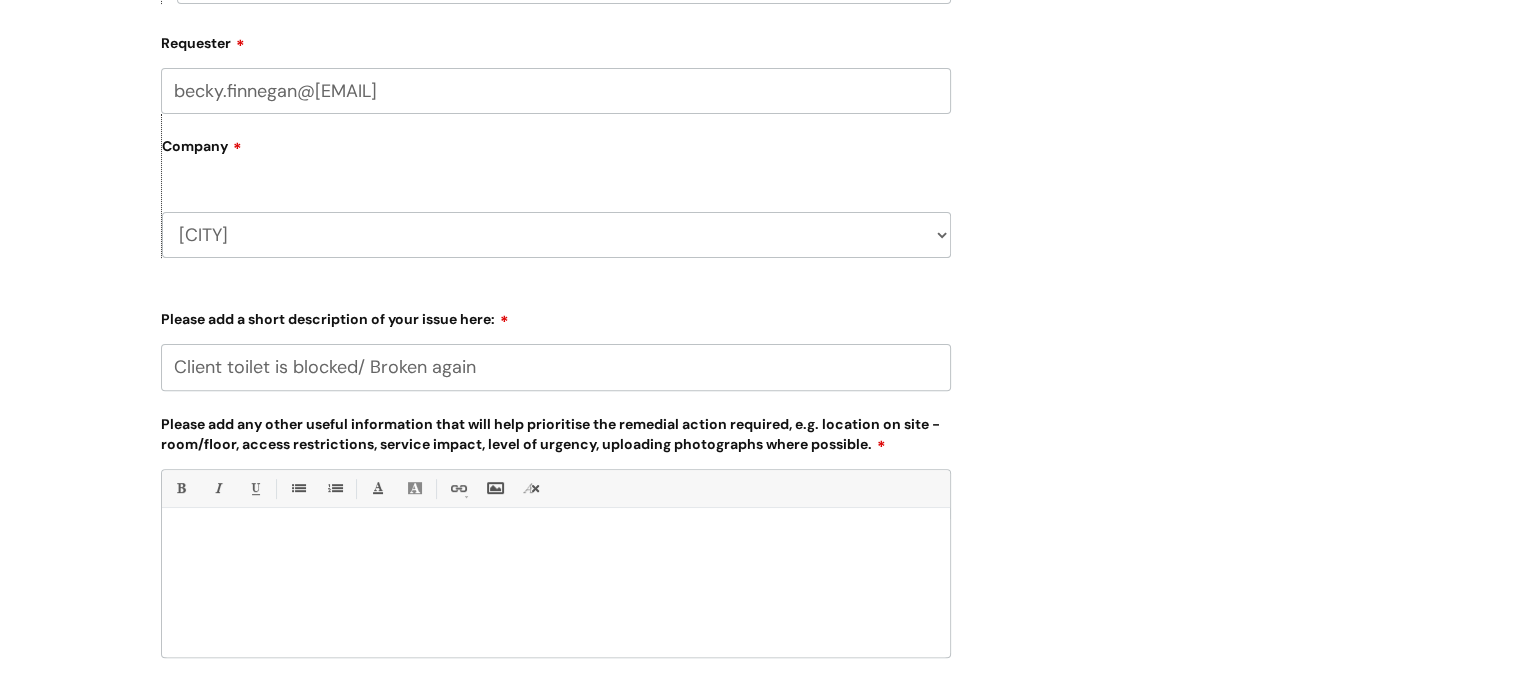 type on "Client toilet is blocked/ Broken again" 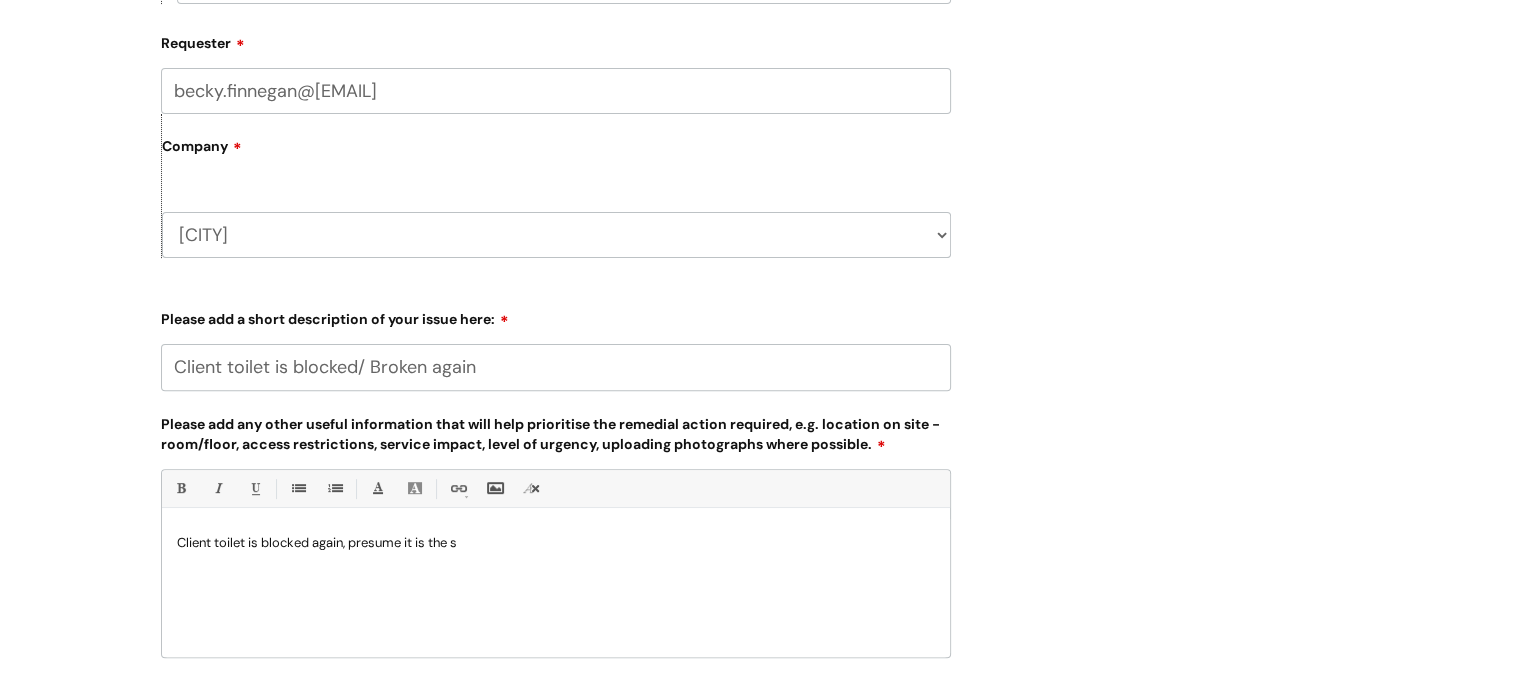 click on "Client toilet is blocked again, presume it is the s" at bounding box center [556, 543] 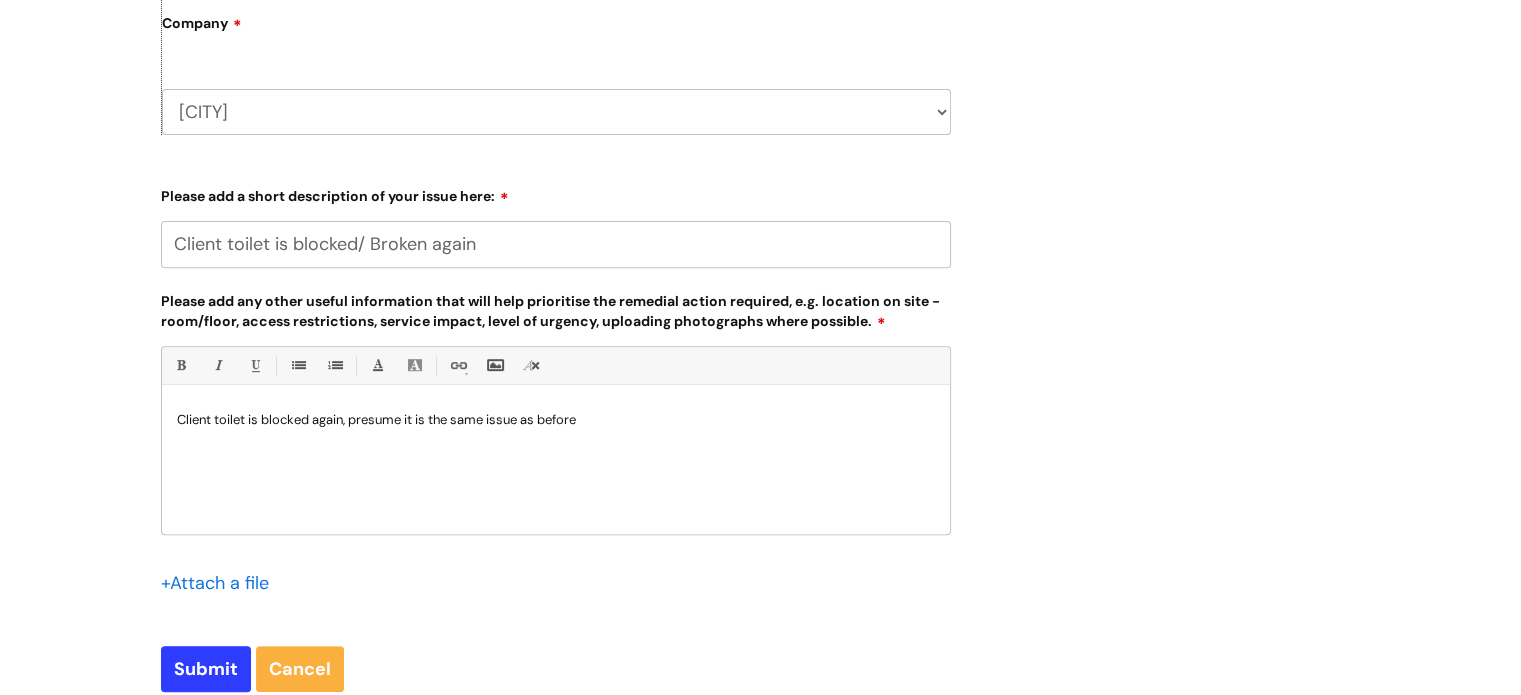 scroll, scrollTop: 900, scrollLeft: 0, axis: vertical 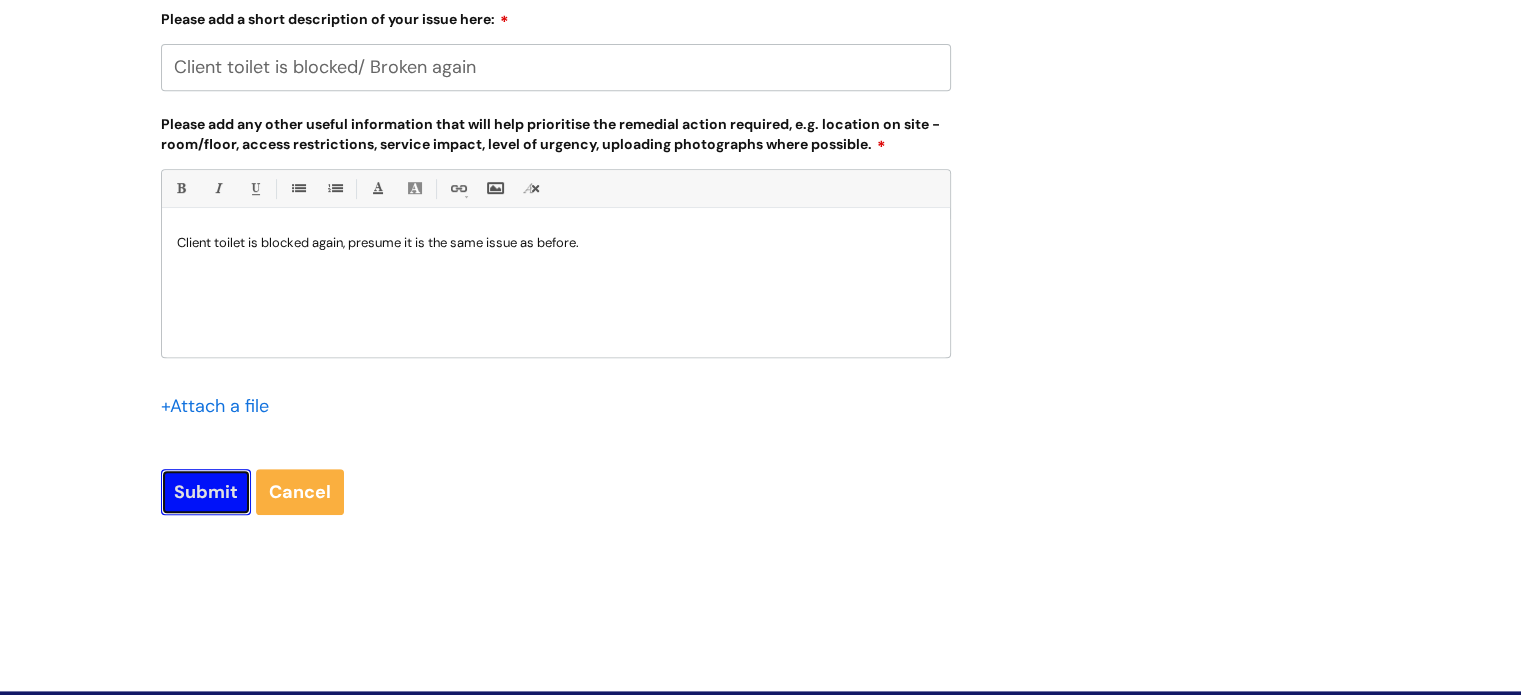 click on "Submit" at bounding box center (206, 492) 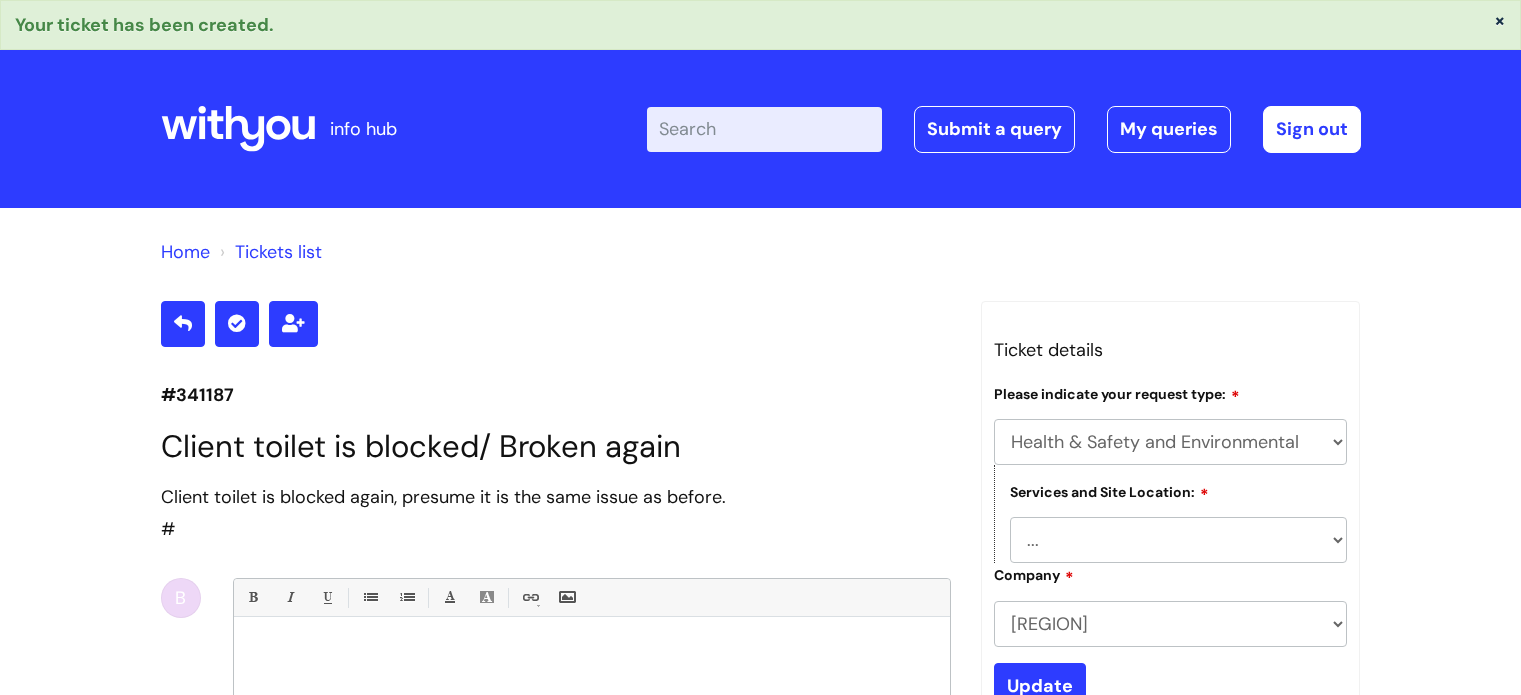 select on "Health & Safety and Environmental" 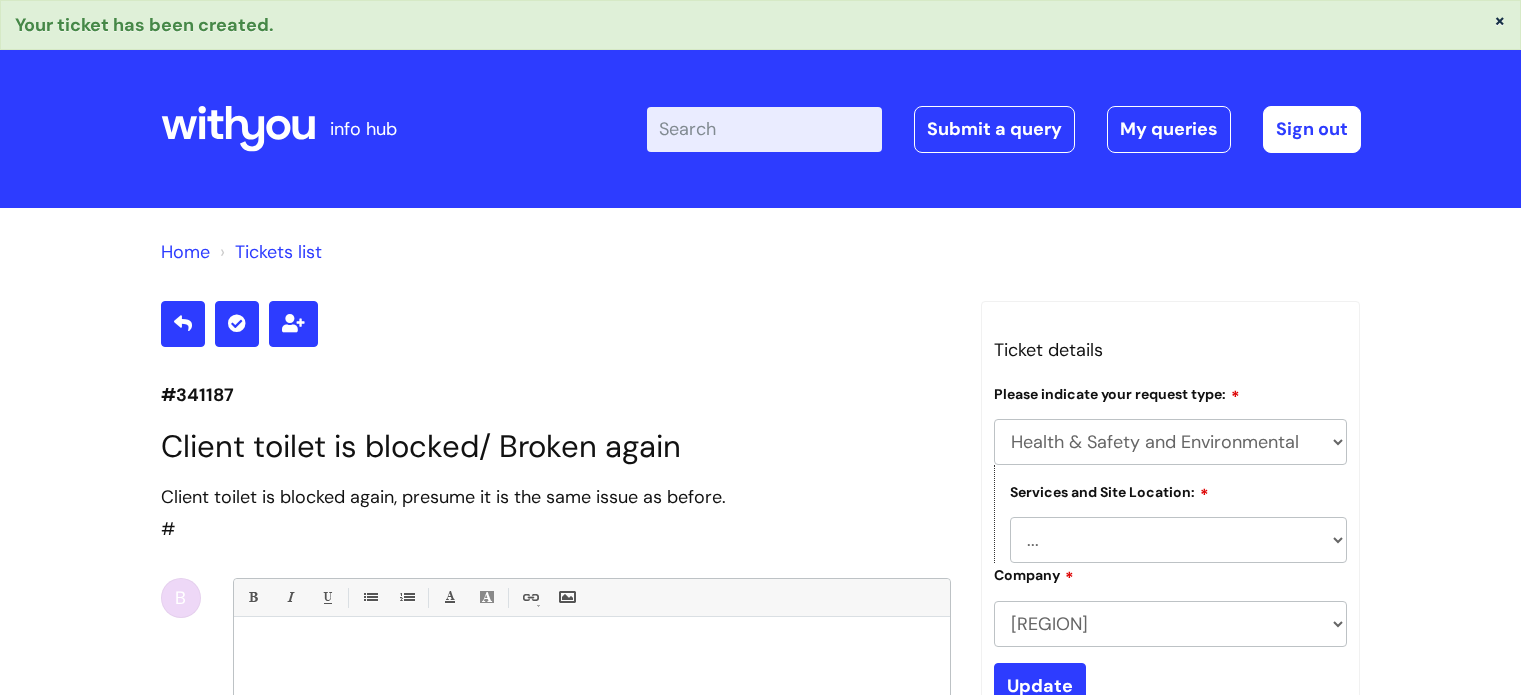 scroll, scrollTop: 0, scrollLeft: 0, axis: both 